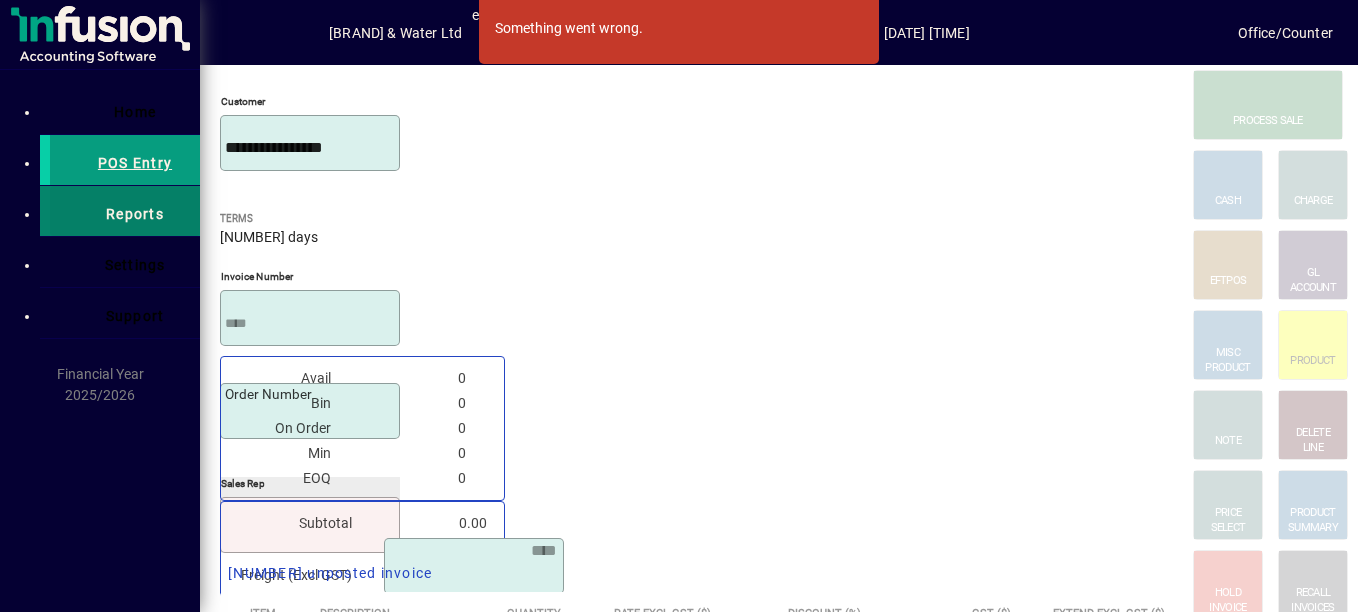 scroll, scrollTop: 0, scrollLeft: 0, axis: both 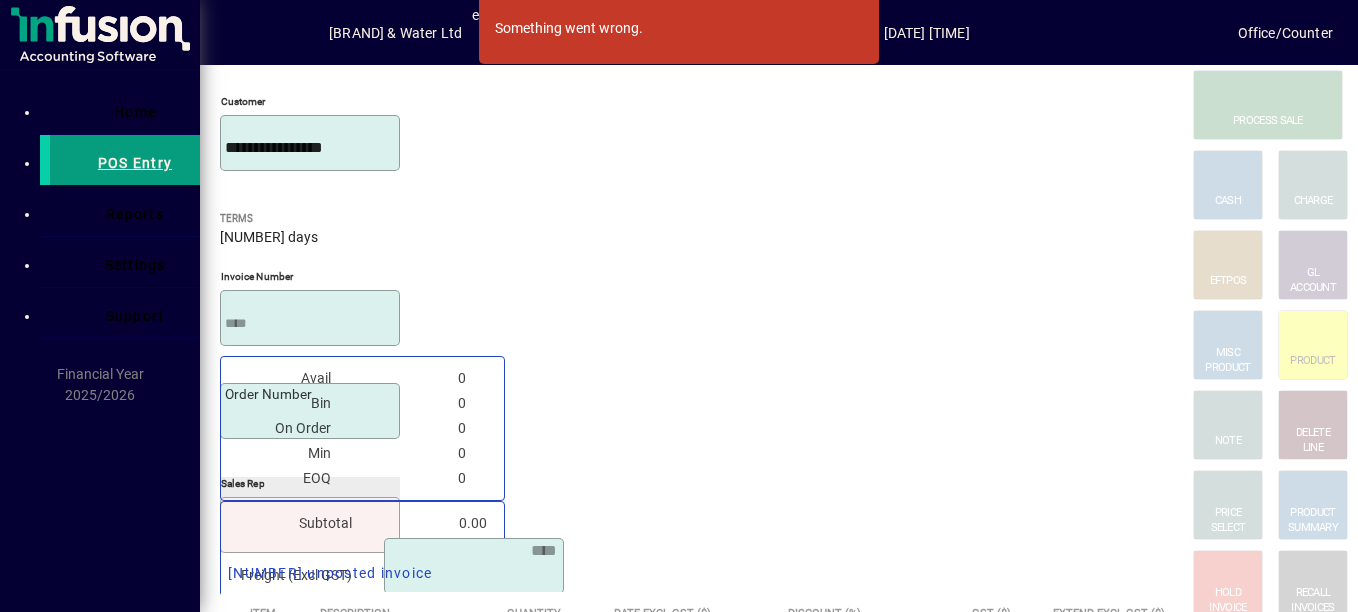 click at bounding box center (100, 35) 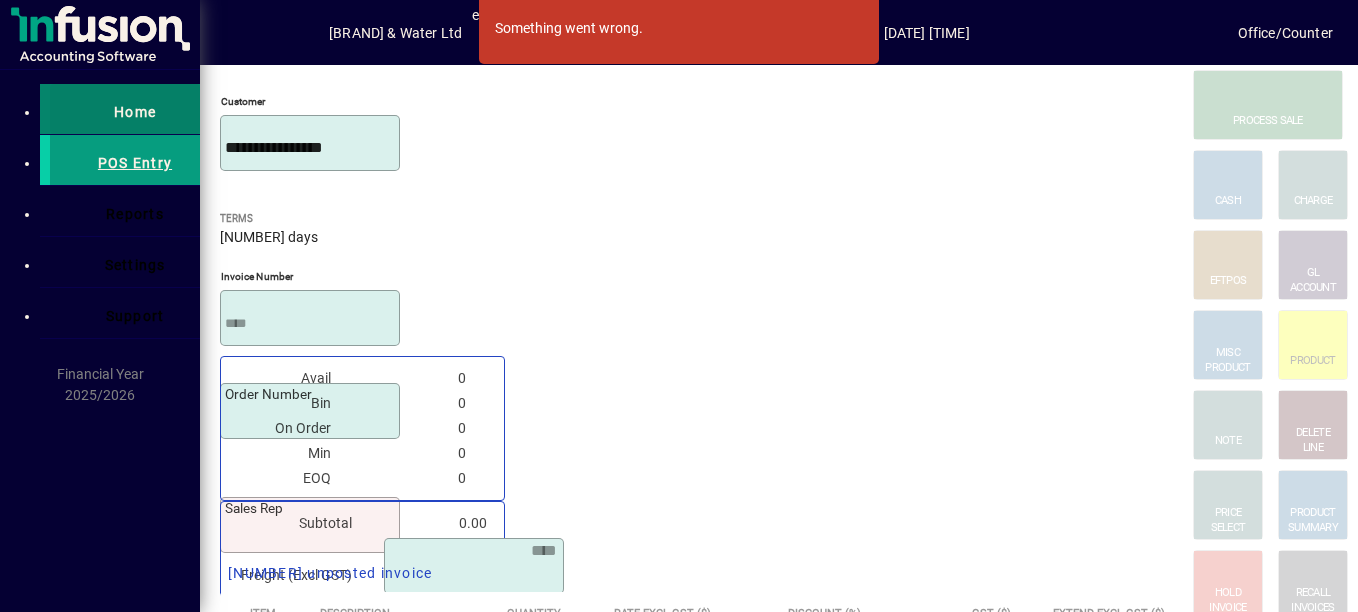 click on "Home" at bounding box center (135, 112) 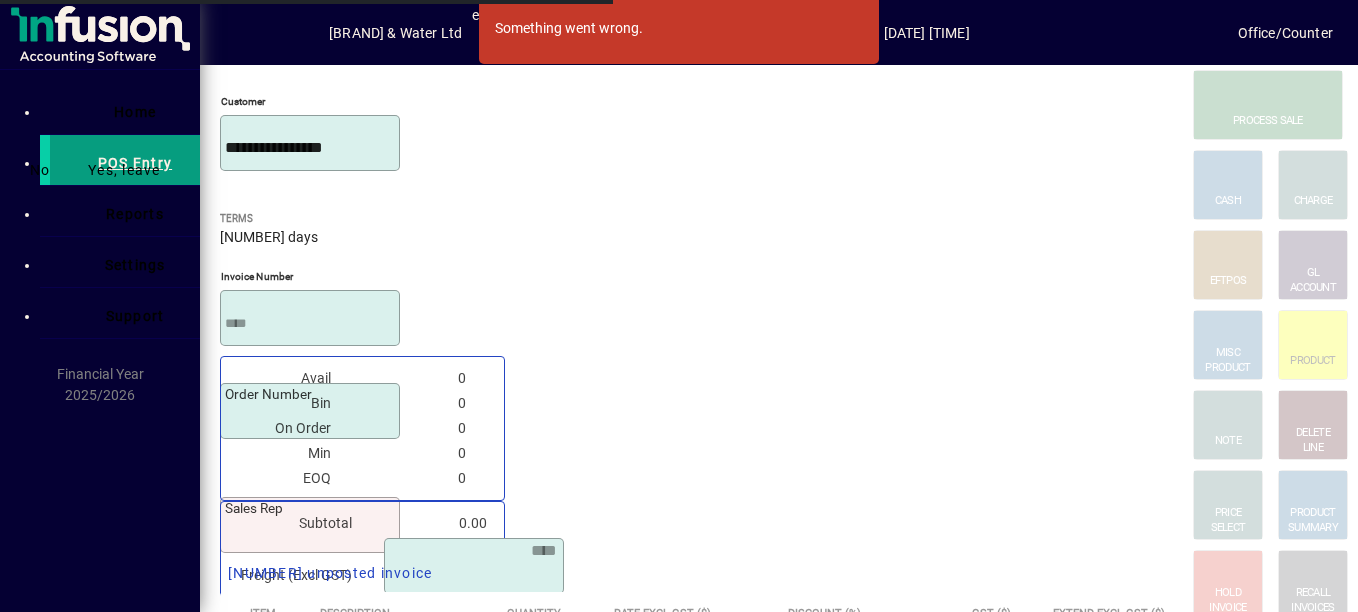 click on "Yes, leave" at bounding box center (124, 170) 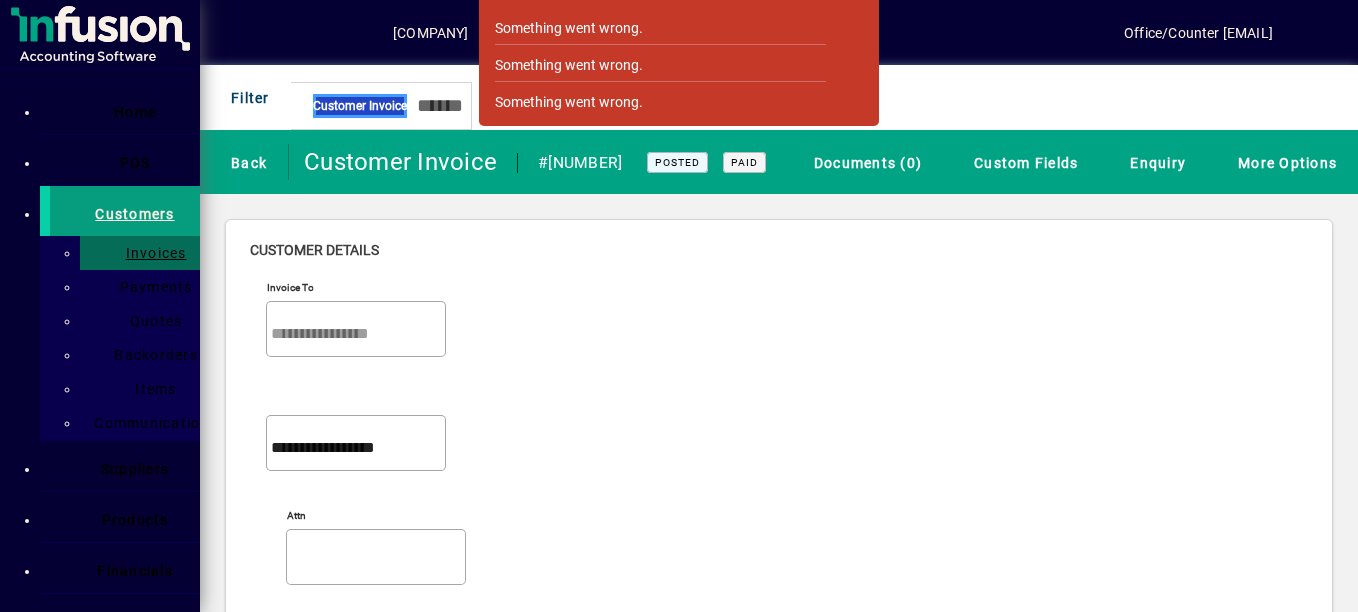 scroll, scrollTop: 0, scrollLeft: 0, axis: both 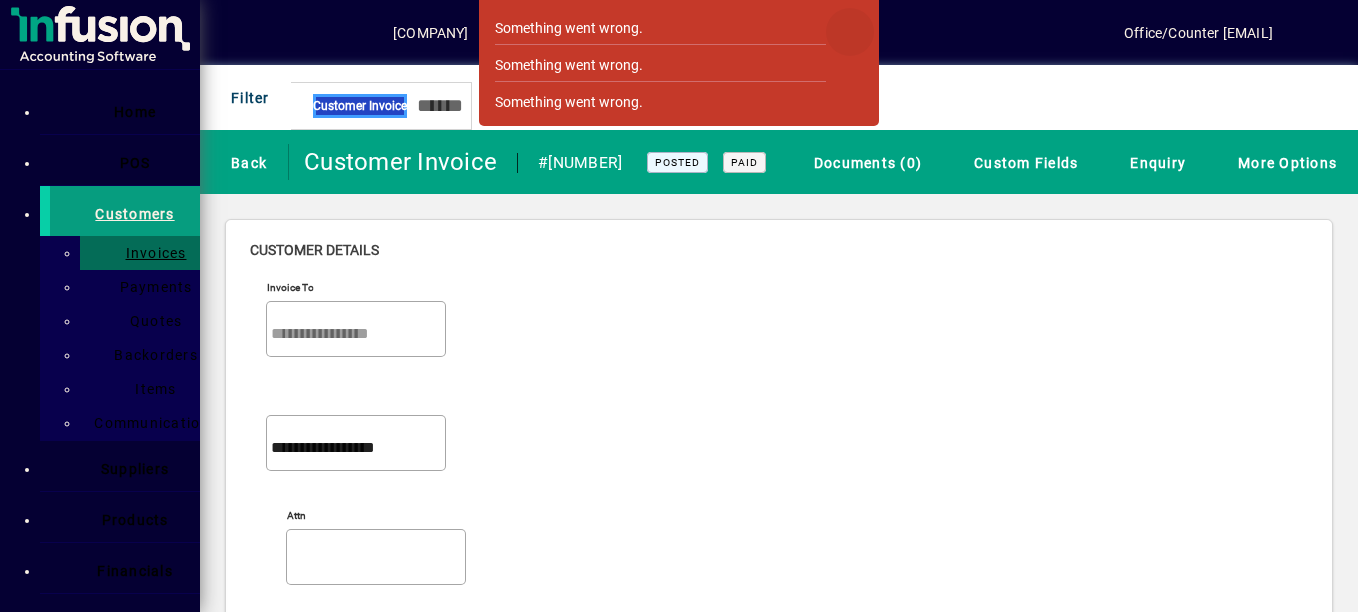 click at bounding box center (850, 32) 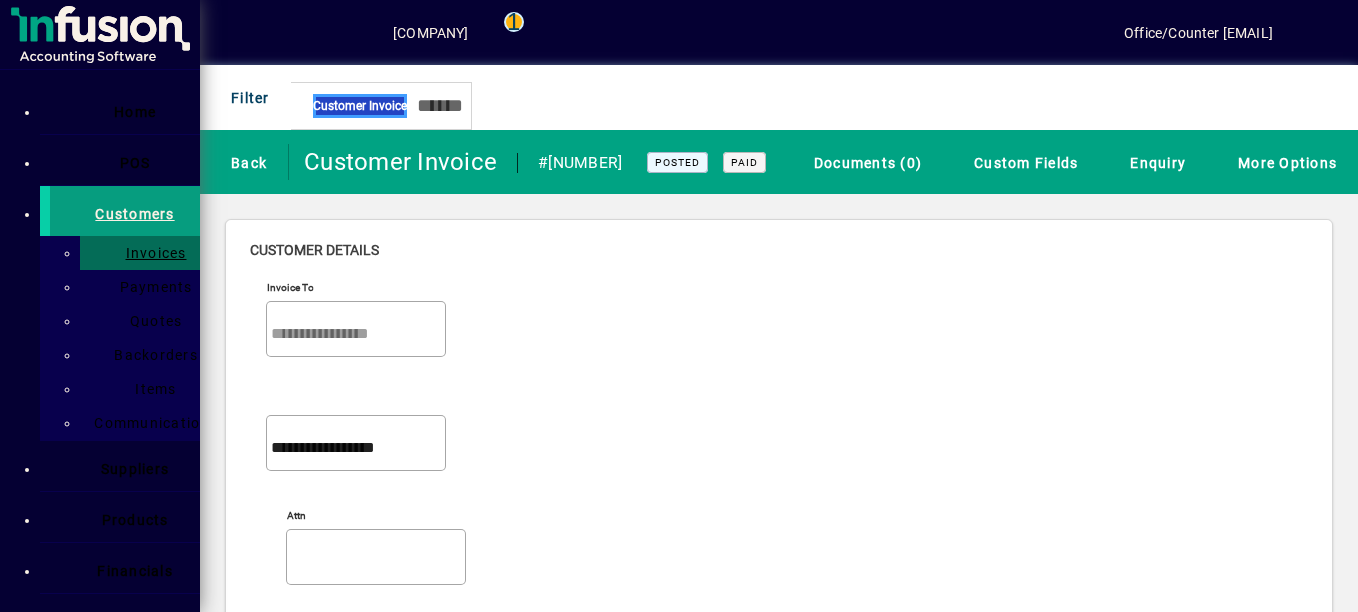 click at bounding box center [356, 482] 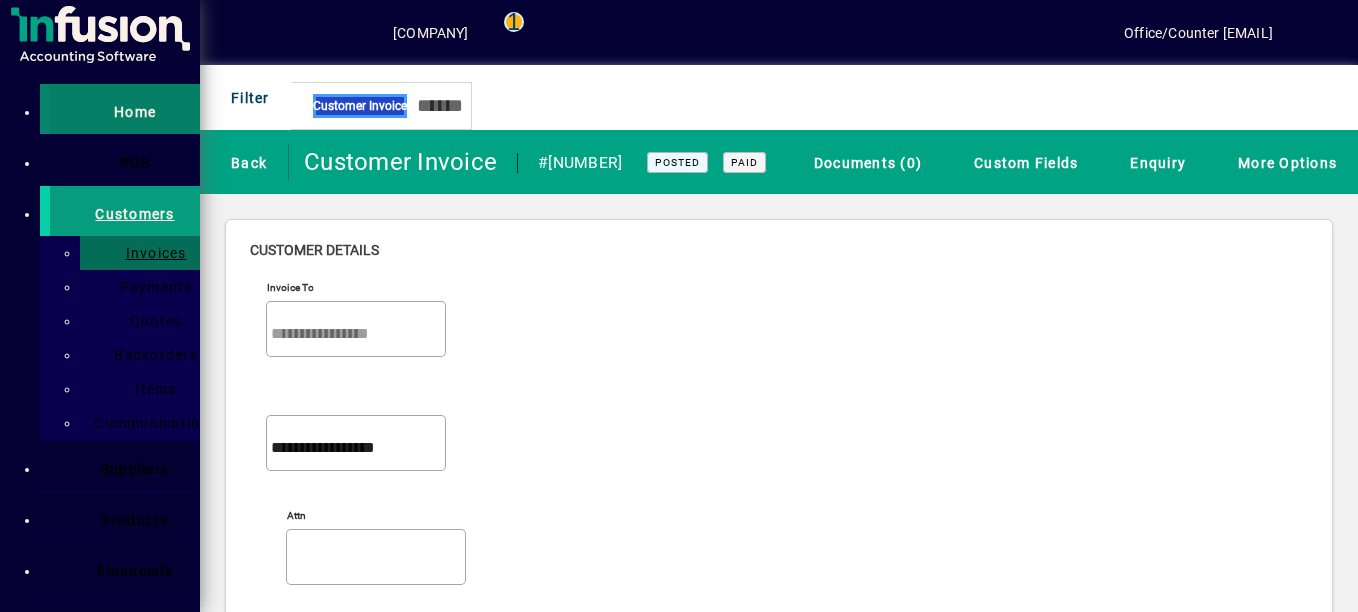 click at bounding box center [125, 109] 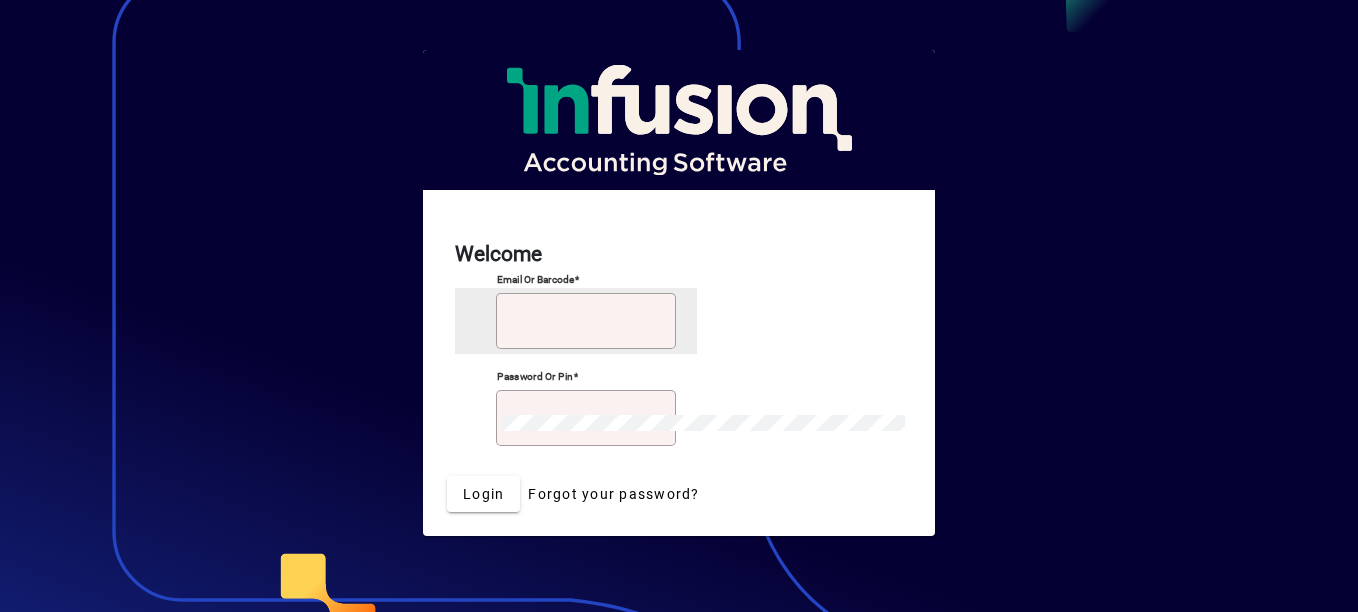 scroll, scrollTop: 0, scrollLeft: 0, axis: both 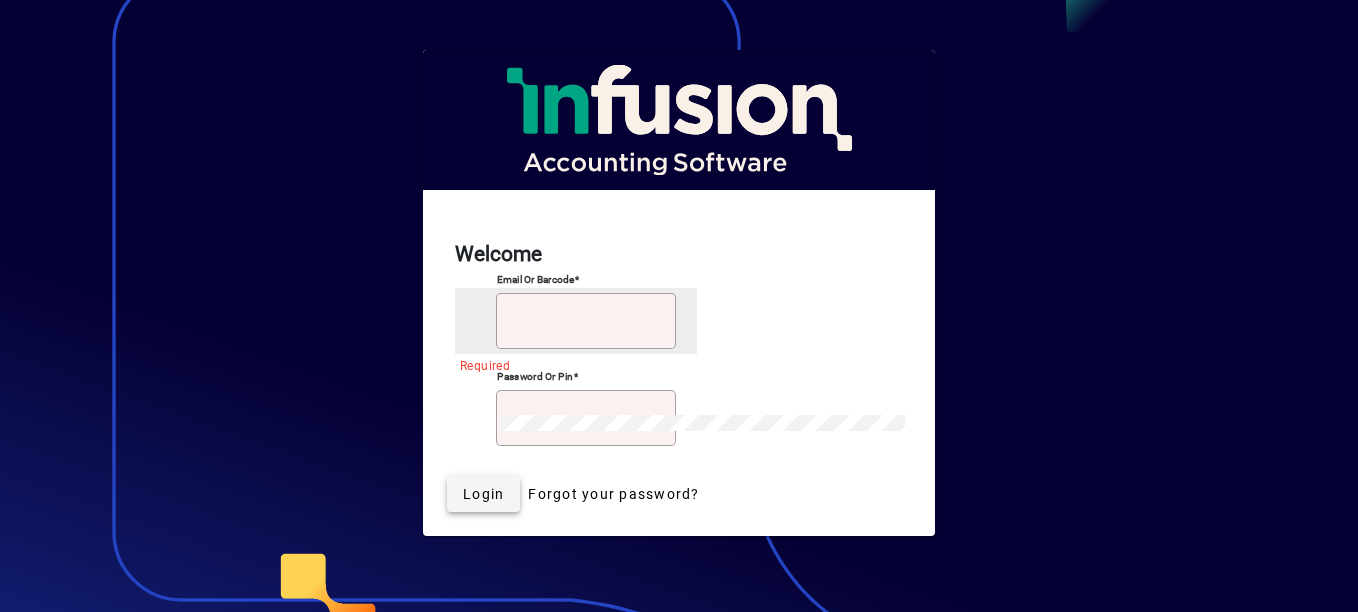 type on "**********" 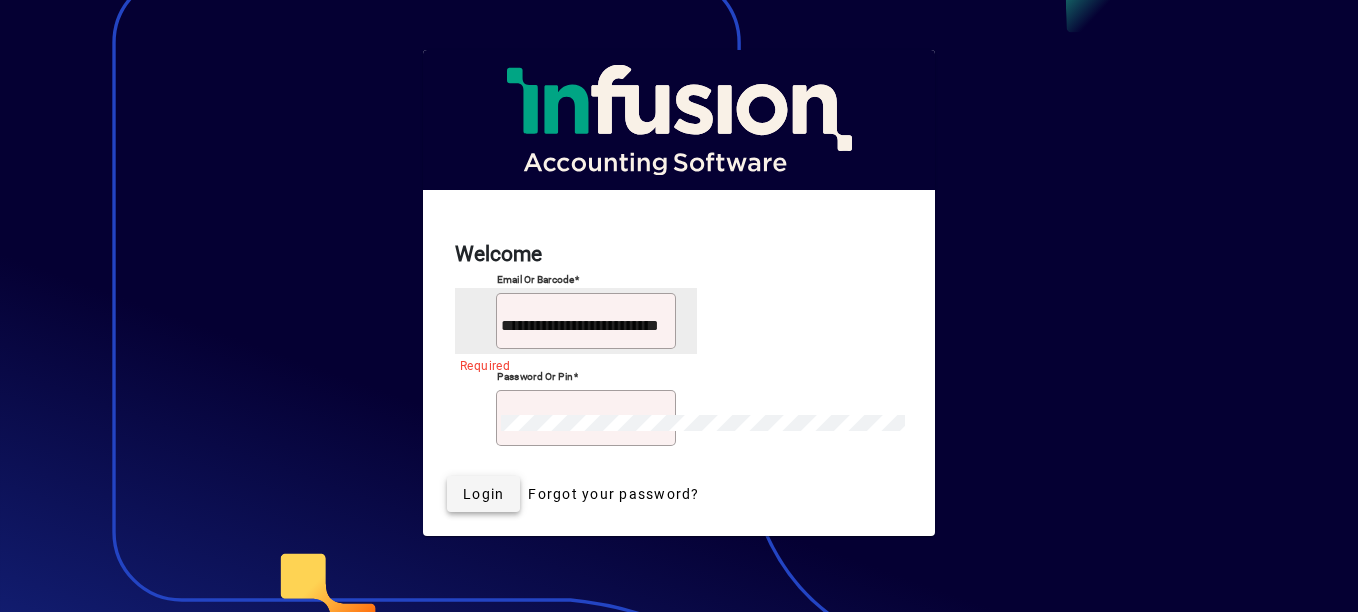 click on "Login" at bounding box center [483, 494] 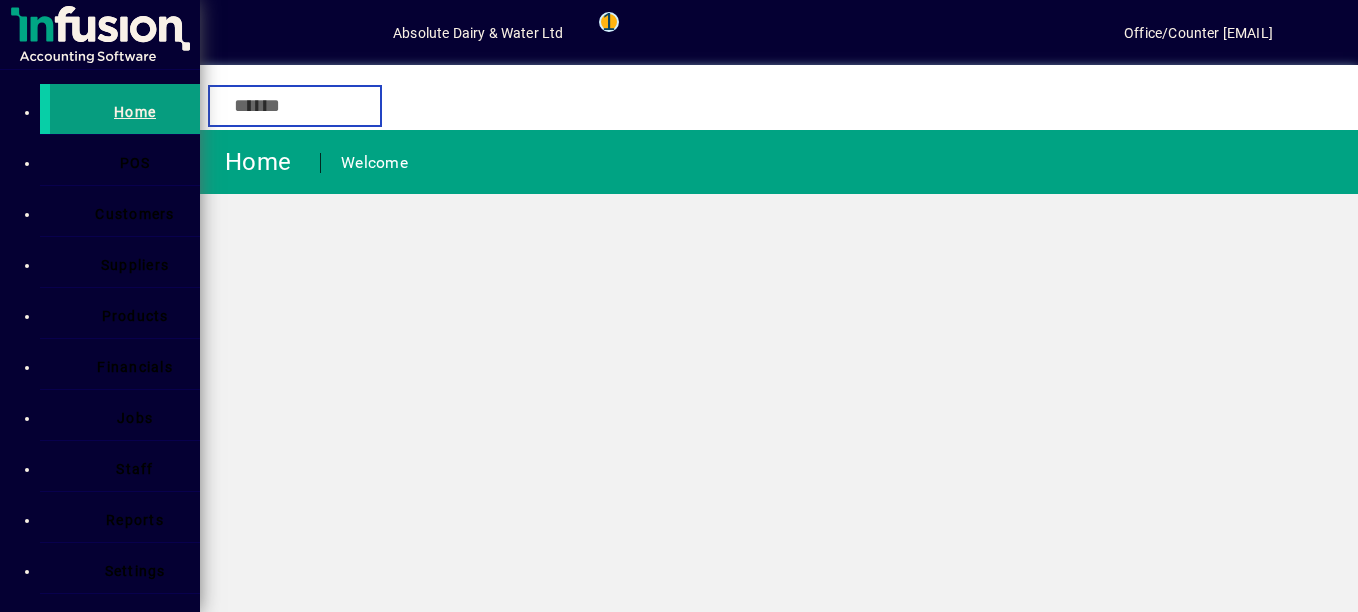 scroll, scrollTop: 0, scrollLeft: 0, axis: both 